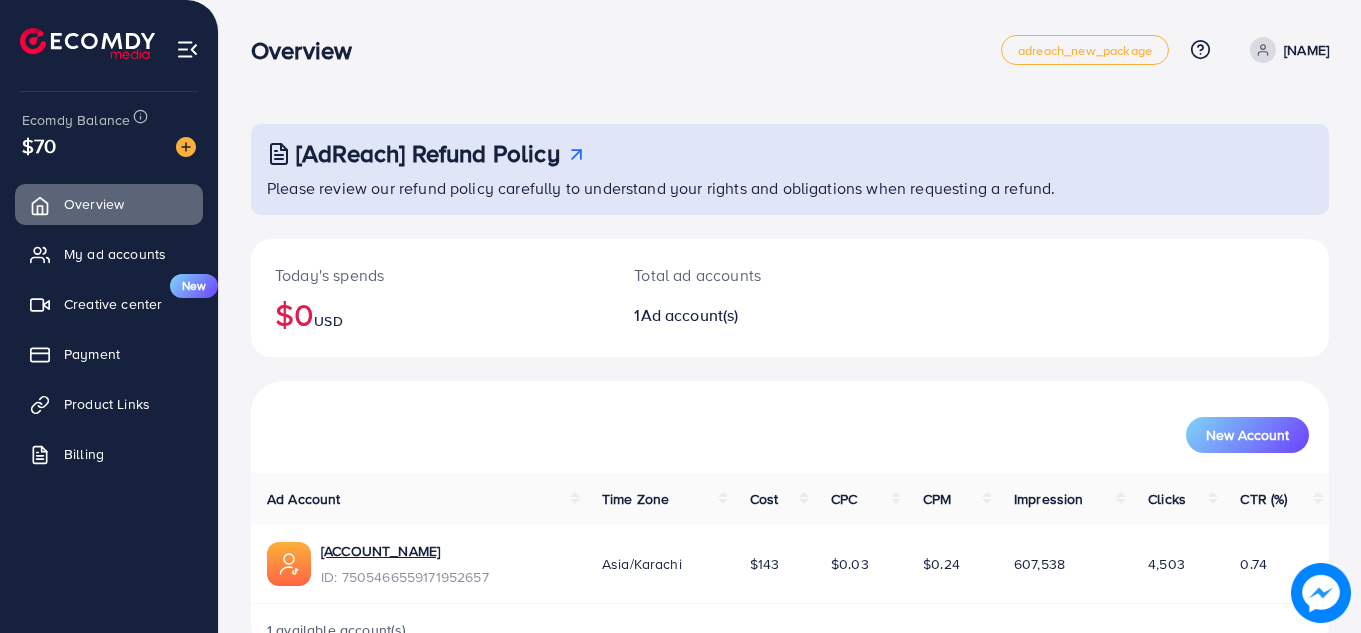 scroll, scrollTop: 55, scrollLeft: 0, axis: vertical 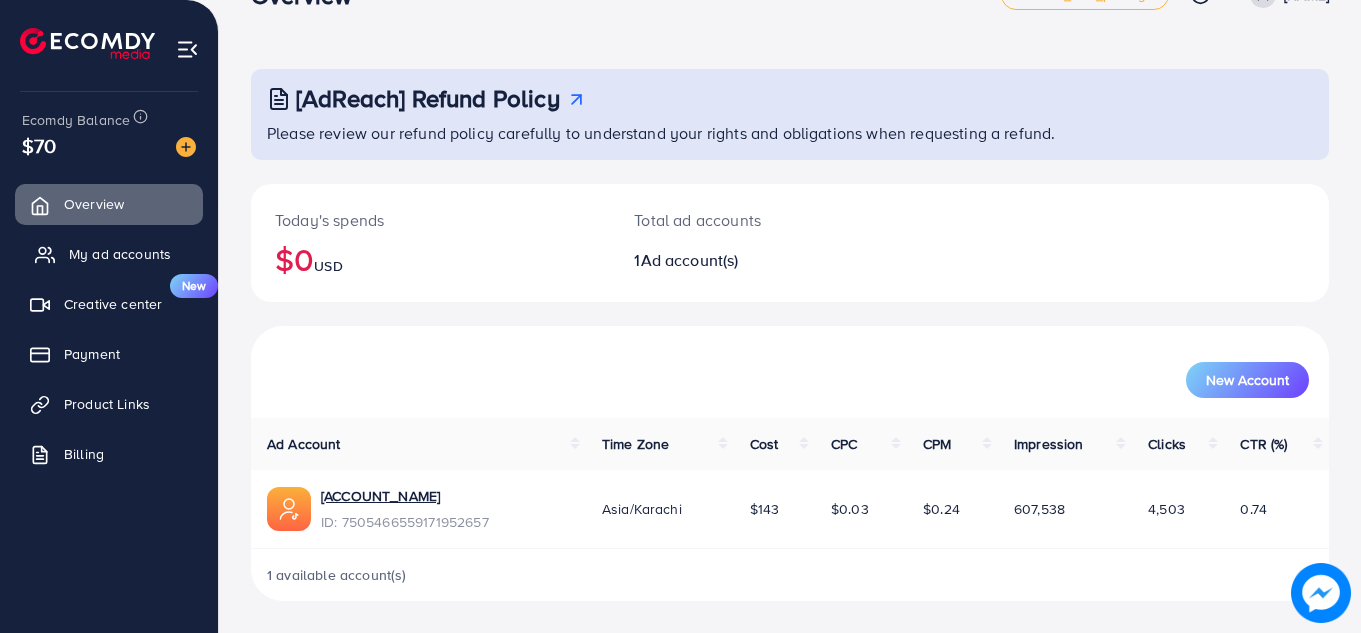 click on "My ad accounts" at bounding box center [120, 254] 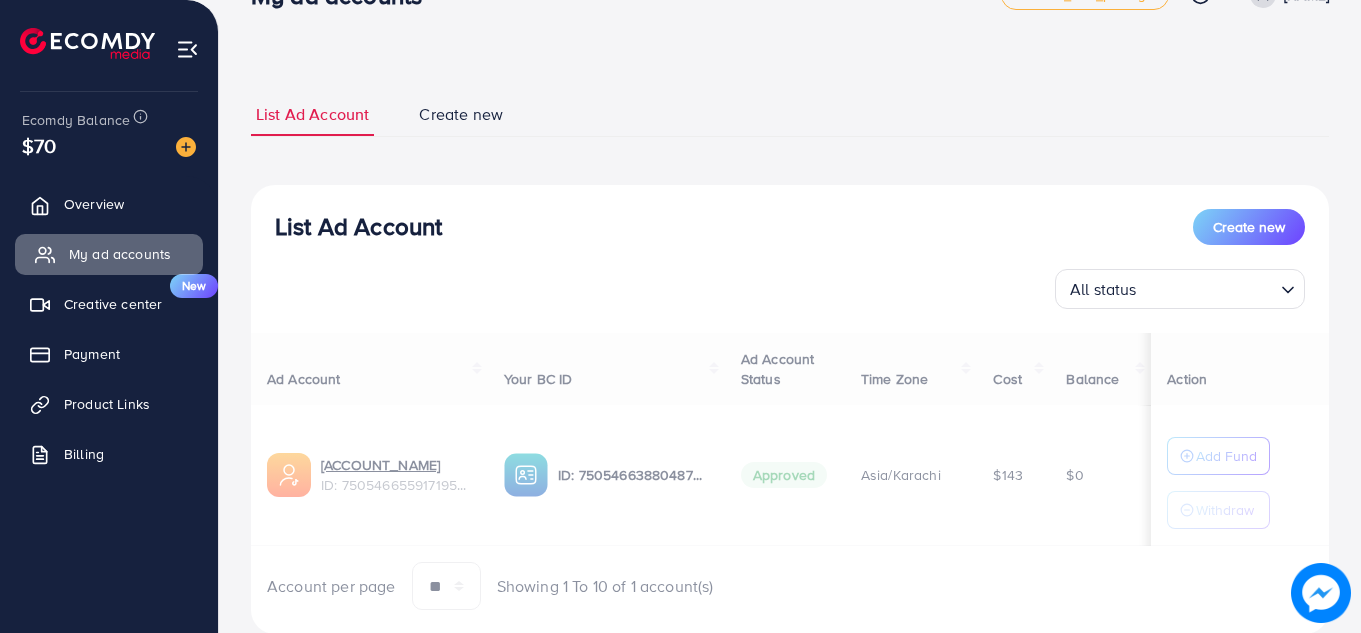scroll, scrollTop: 0, scrollLeft: 0, axis: both 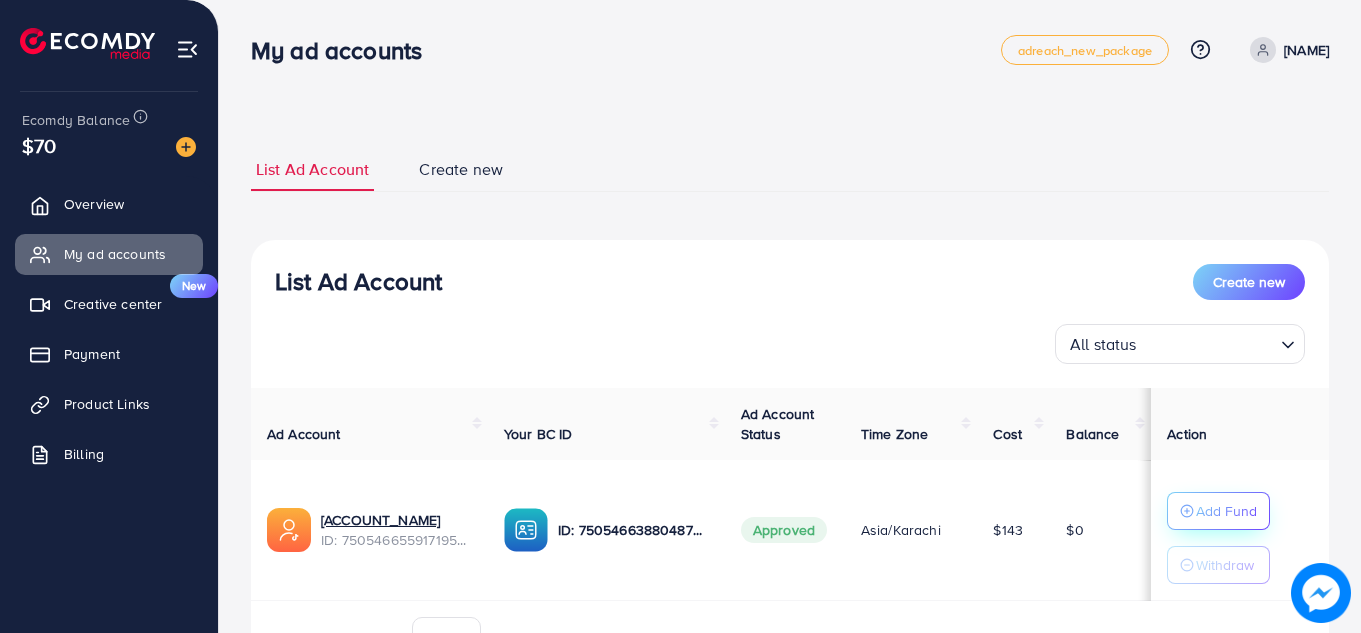 click on "Add Fund" at bounding box center (1226, 511) 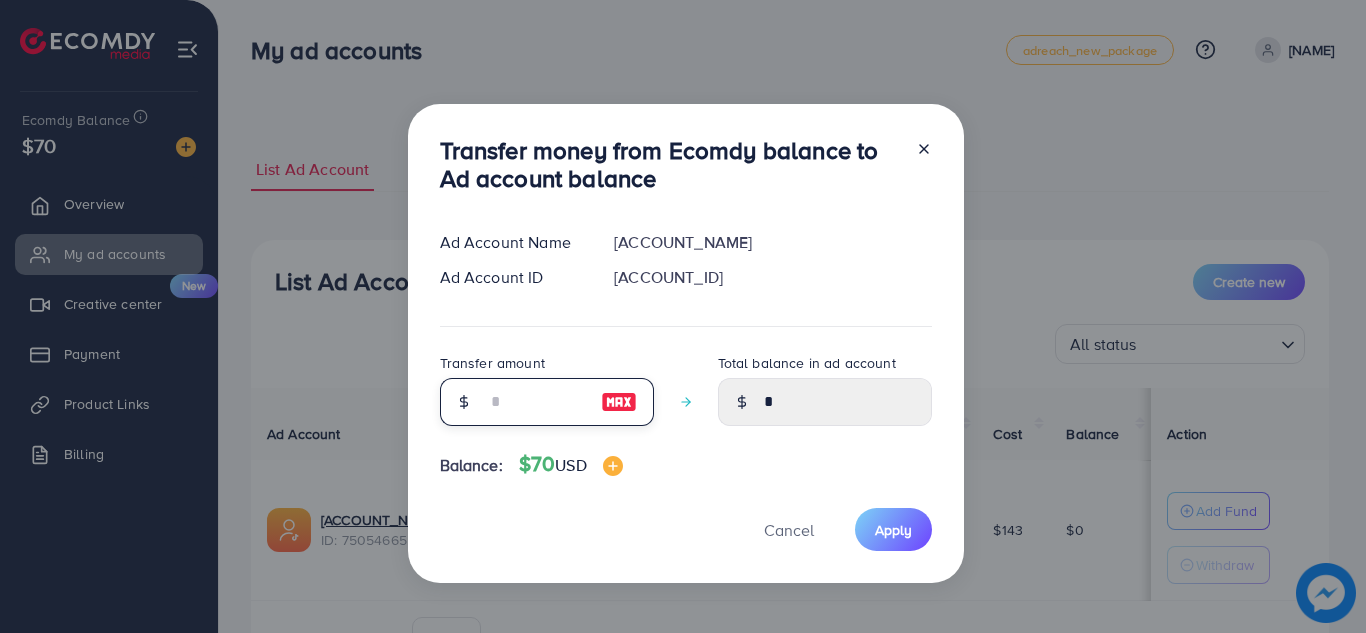 click at bounding box center [536, 402] 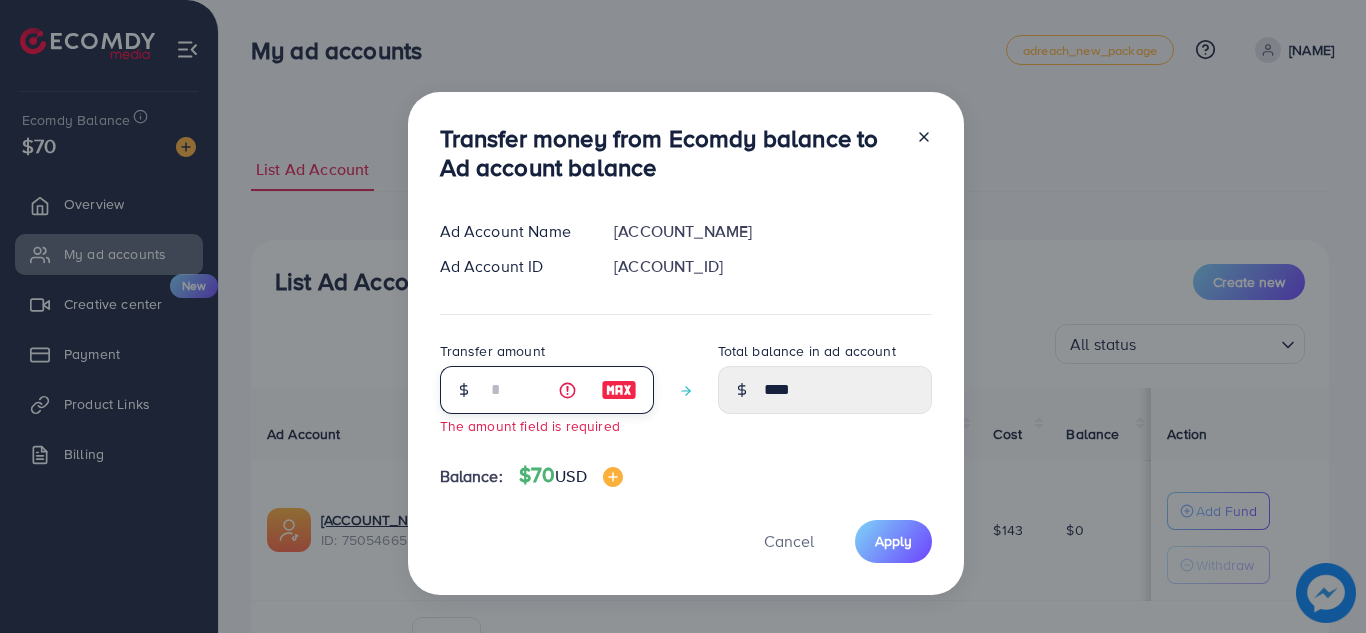 type 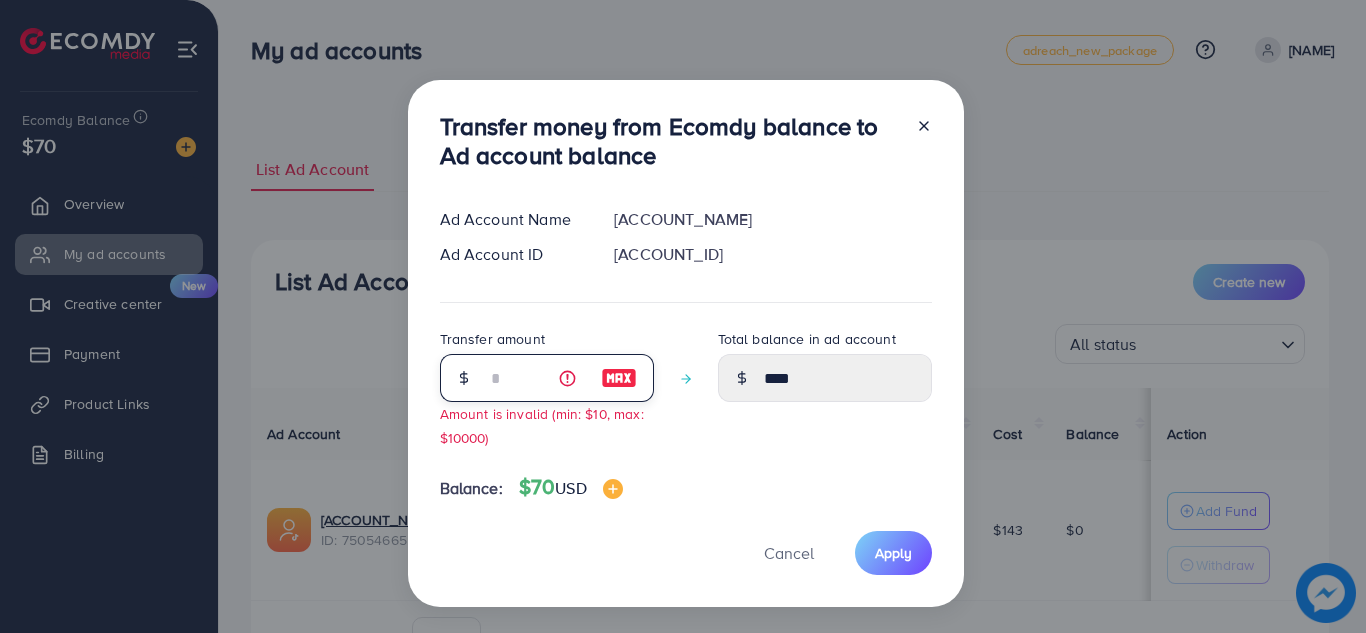 type on "****" 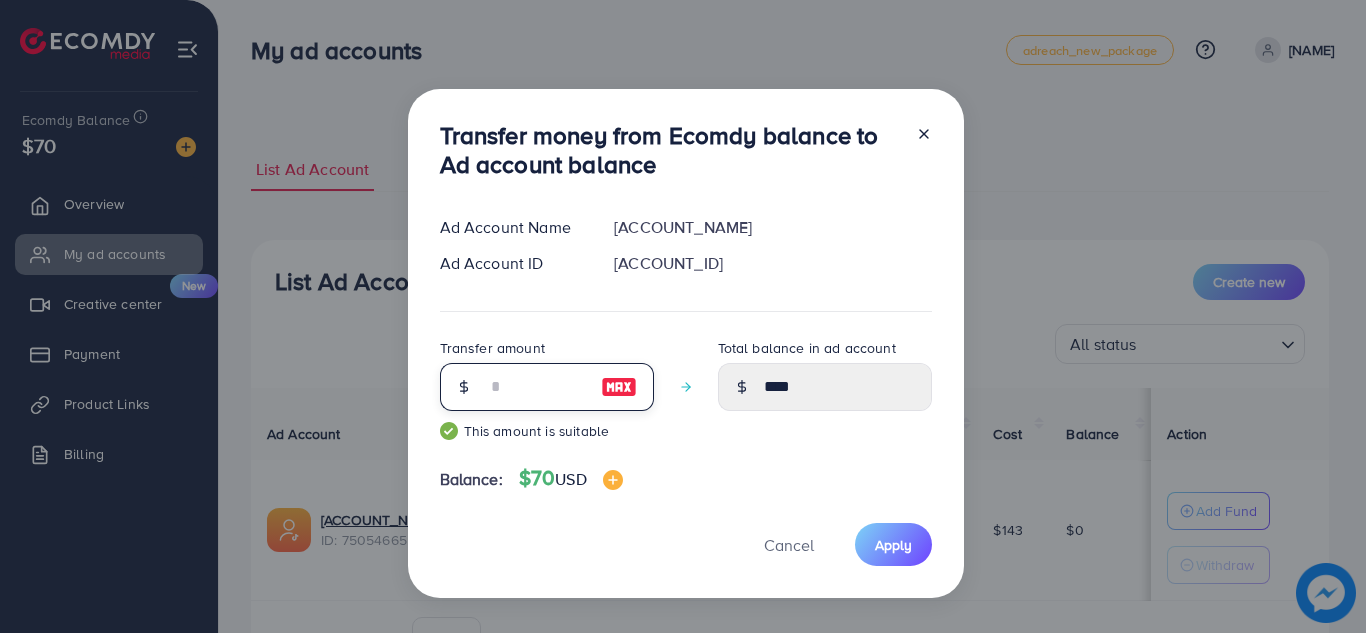 type on "*****" 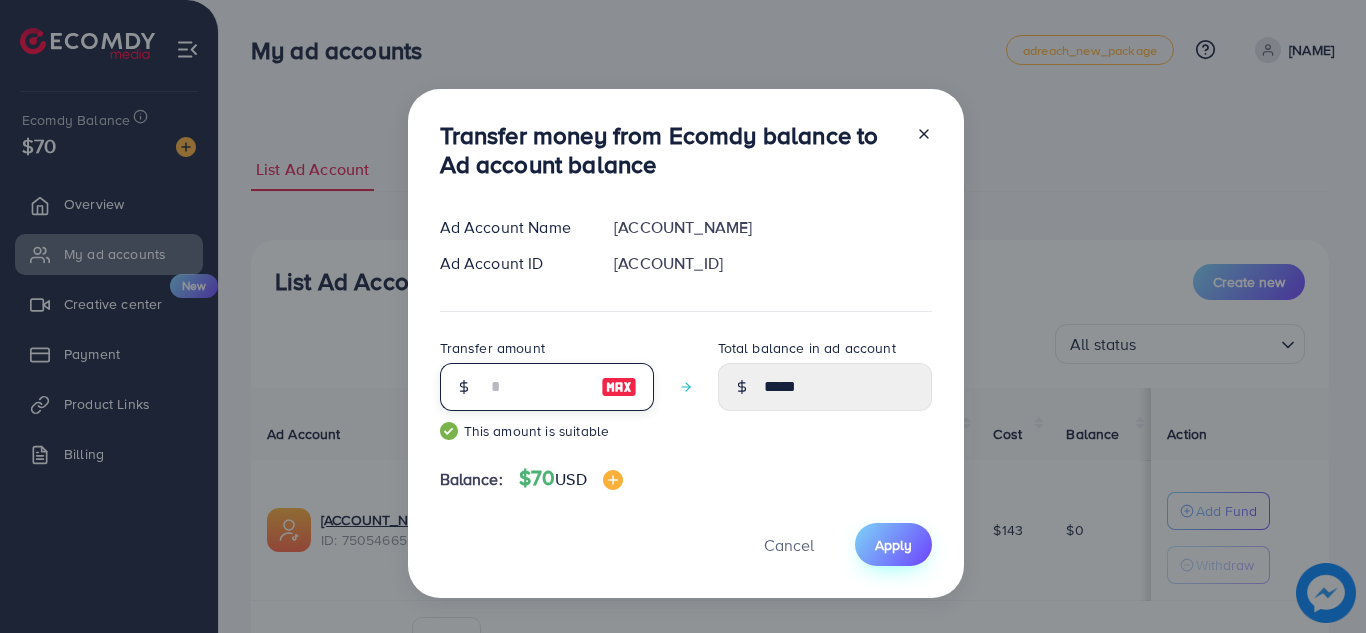 type on "**" 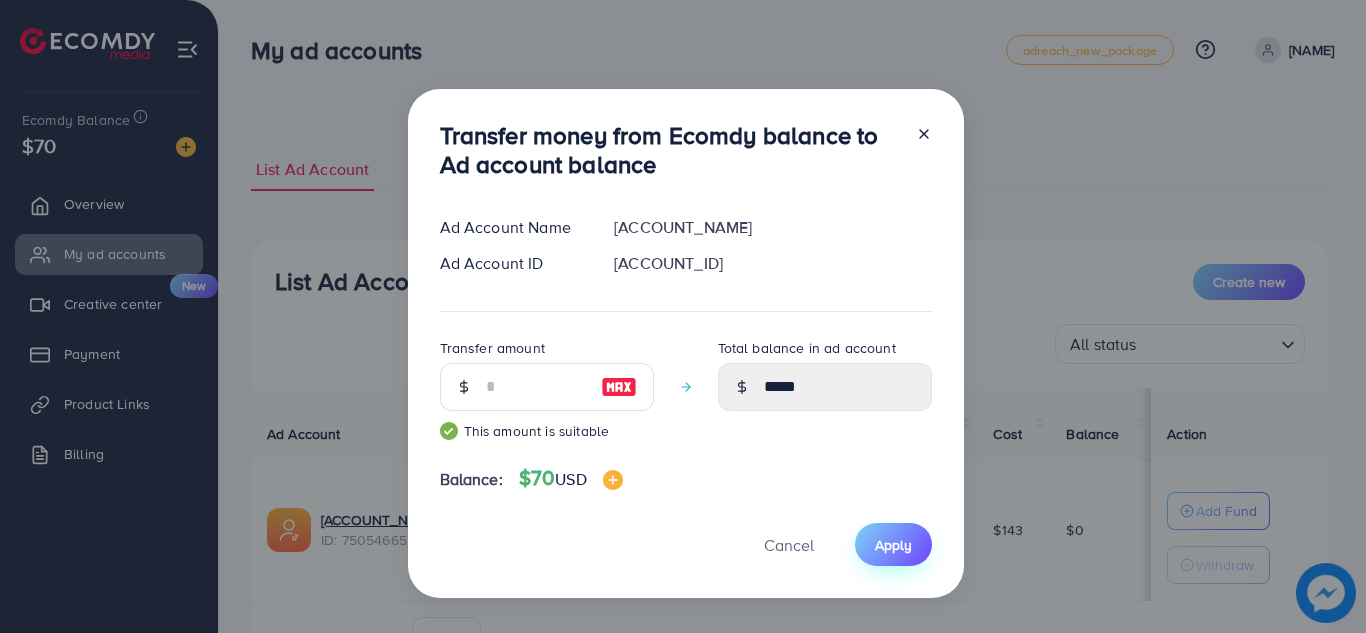 click on "Apply" at bounding box center (893, 545) 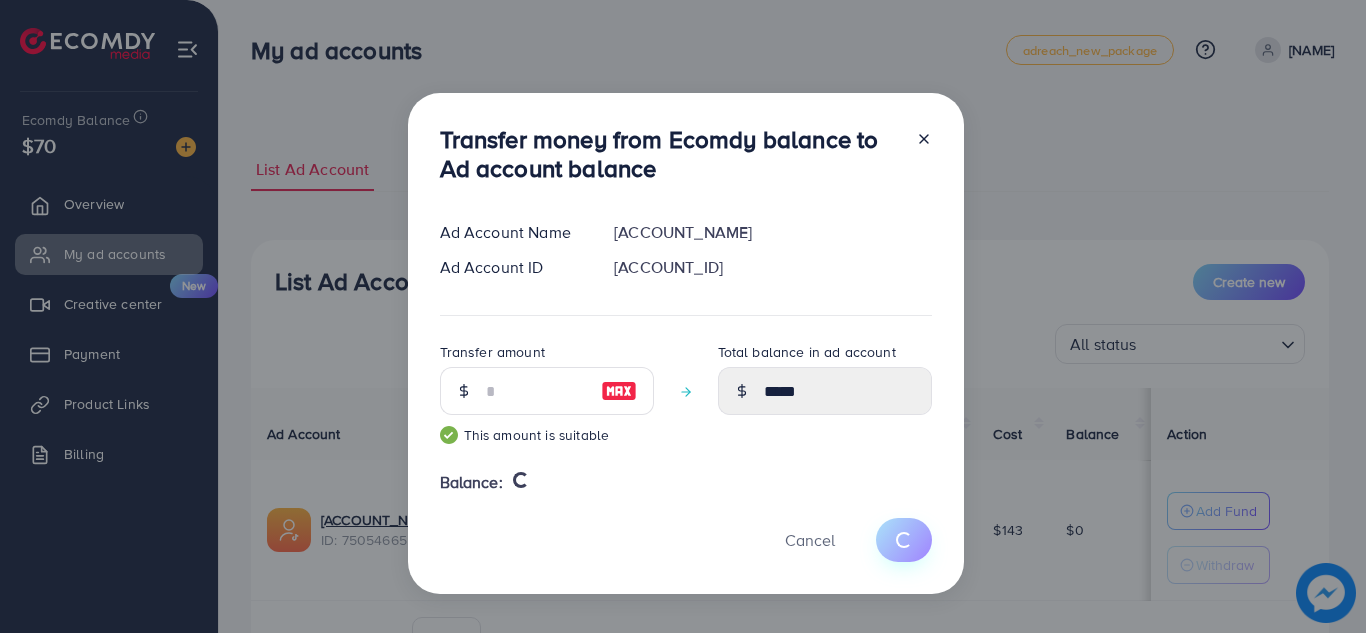 type 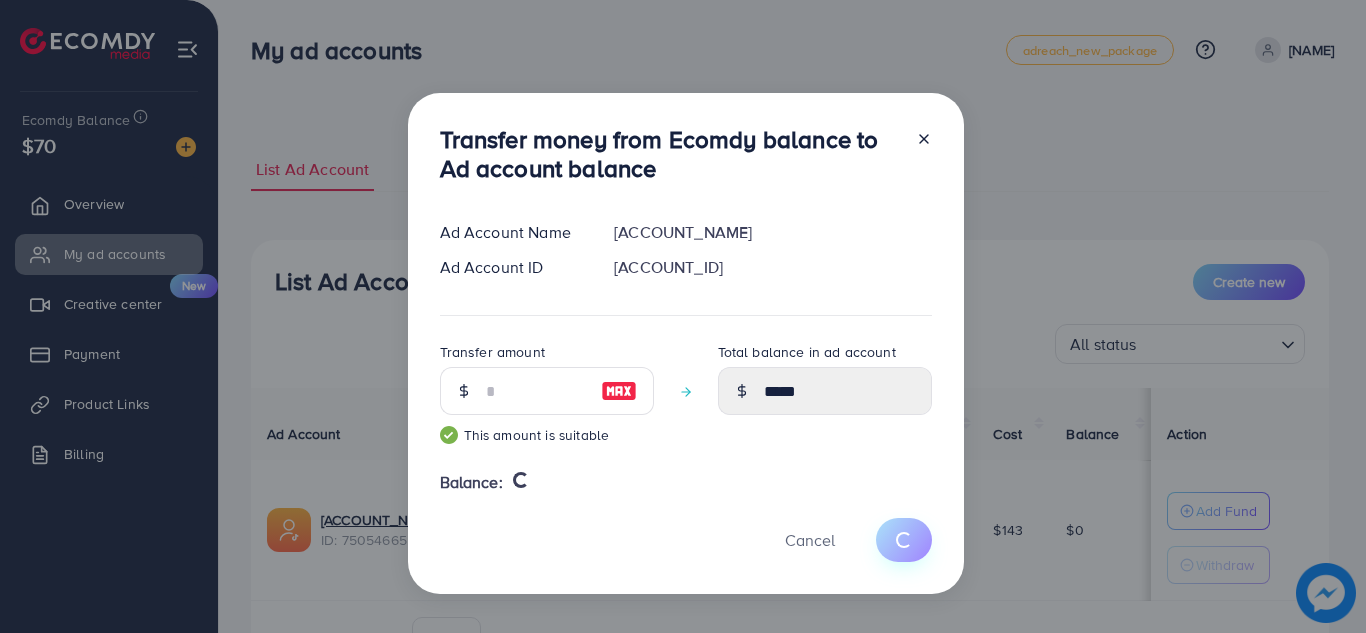 type on "*" 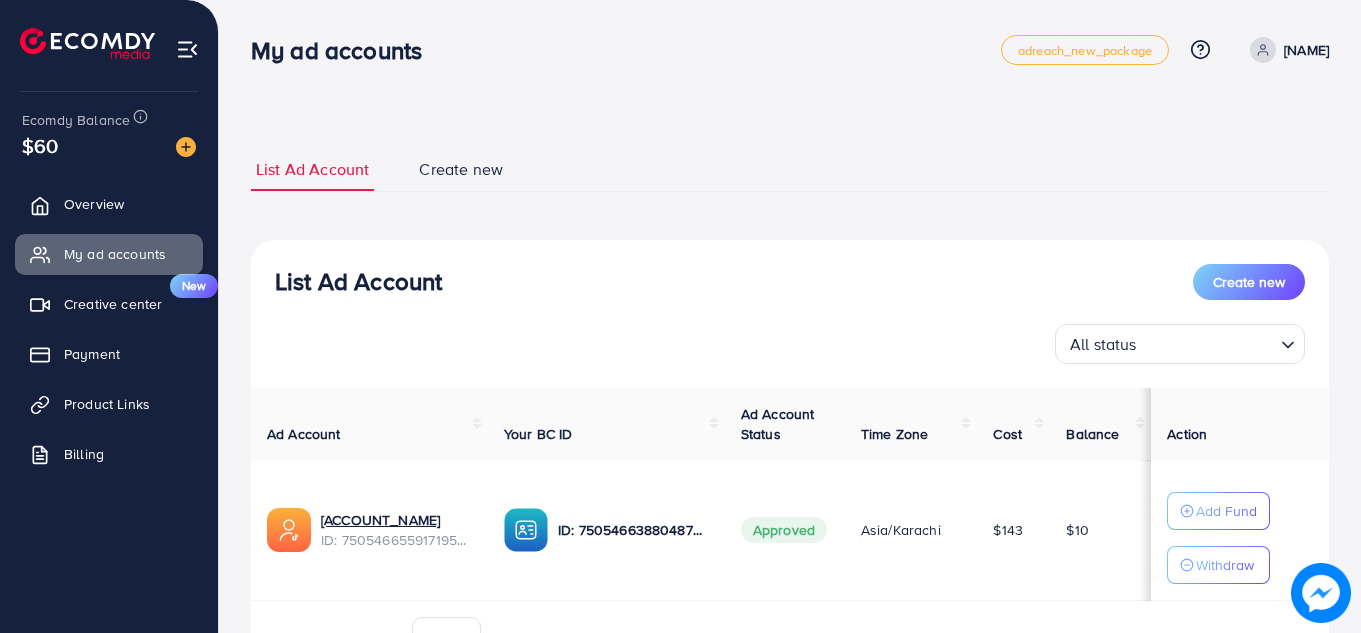 scroll, scrollTop: 112, scrollLeft: 0, axis: vertical 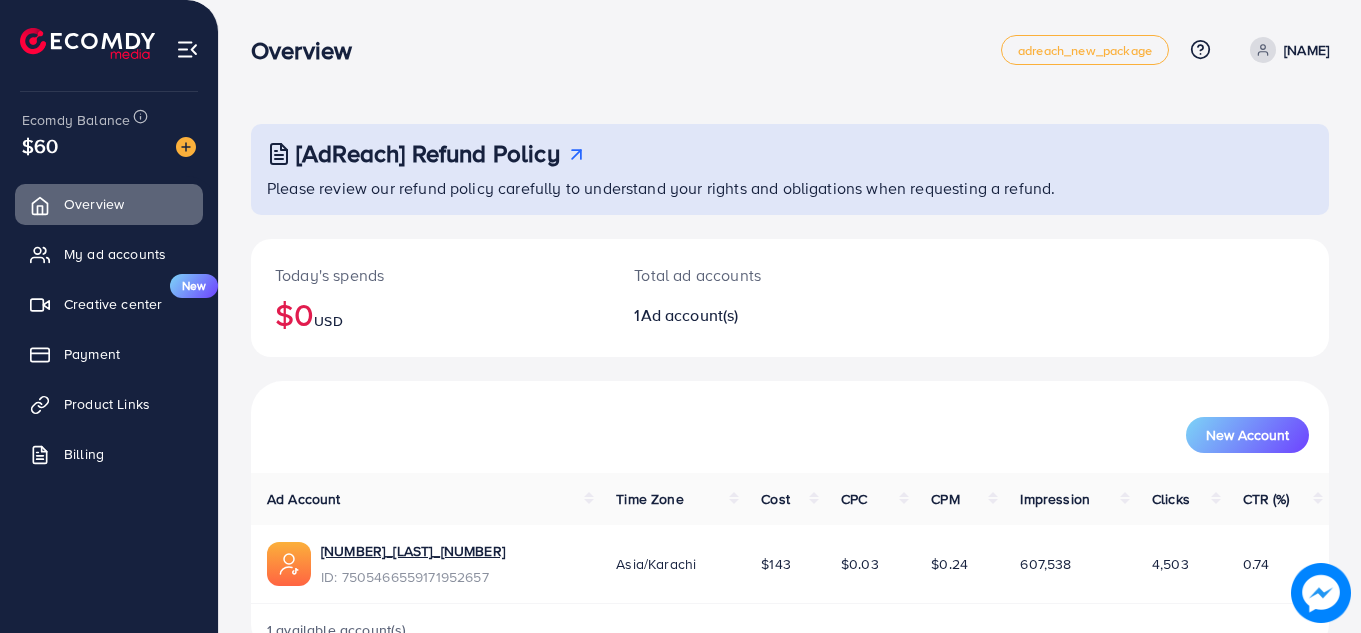 click on "[AdReach] Refund Policy" at bounding box center [428, 153] 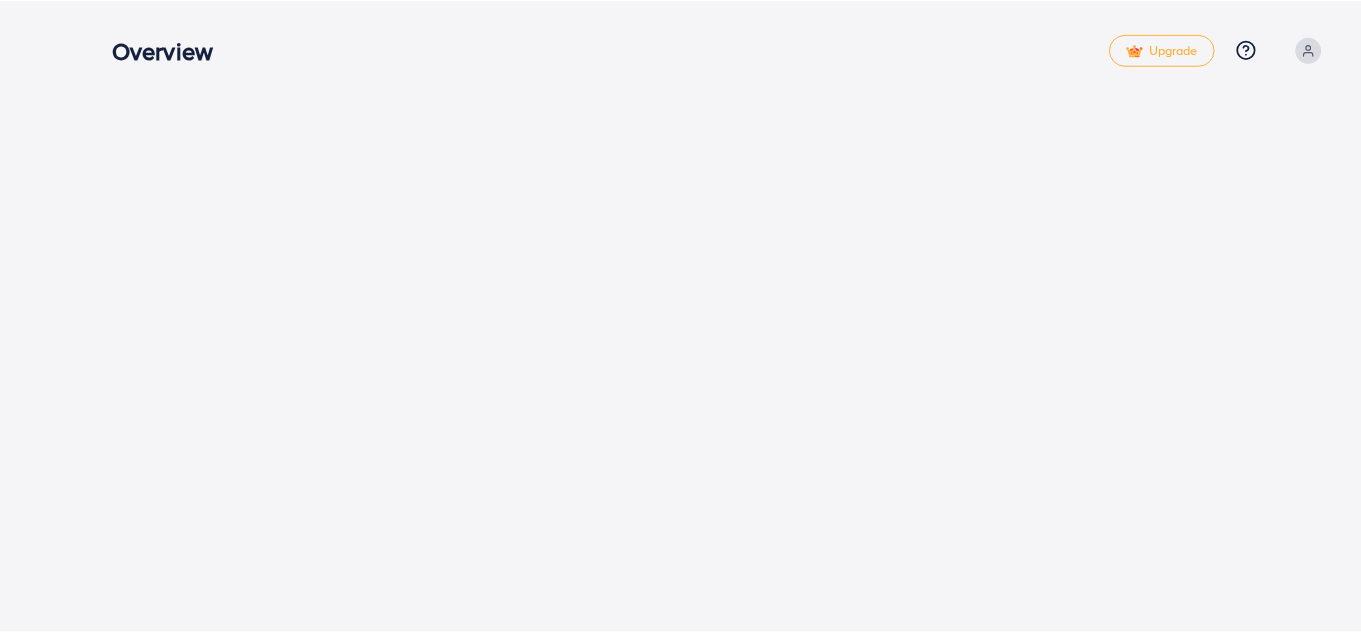 scroll, scrollTop: 0, scrollLeft: 0, axis: both 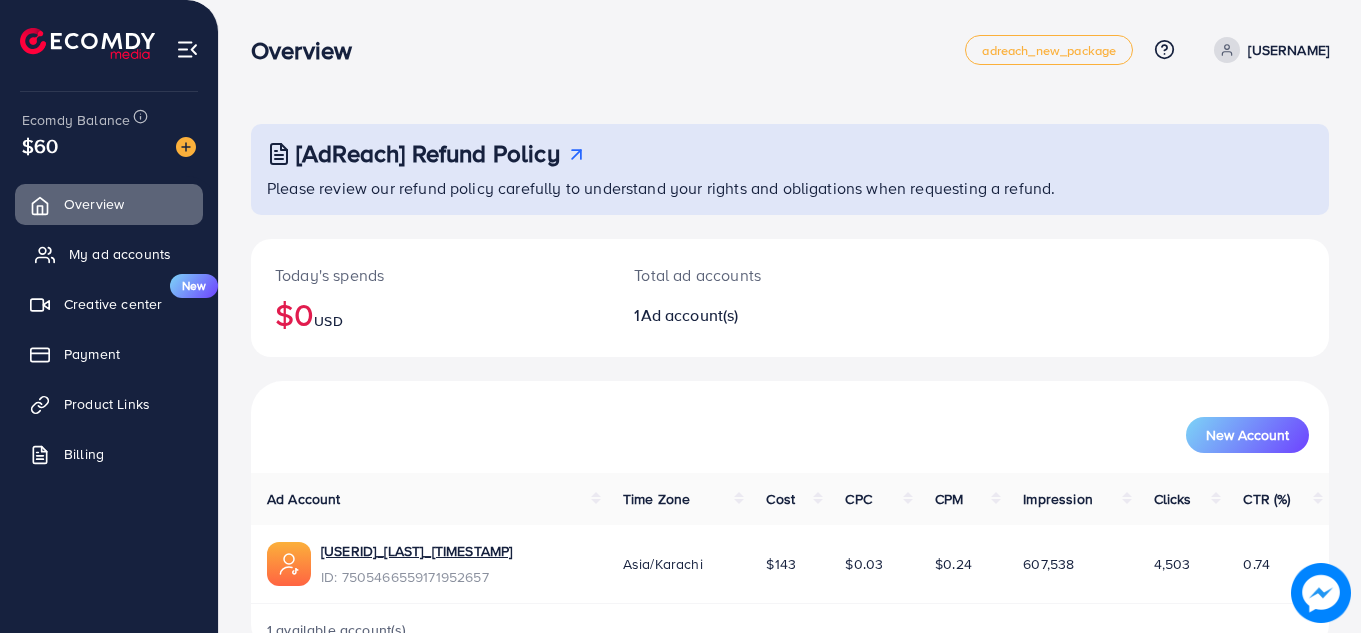 click on "My ad accounts" at bounding box center [120, 254] 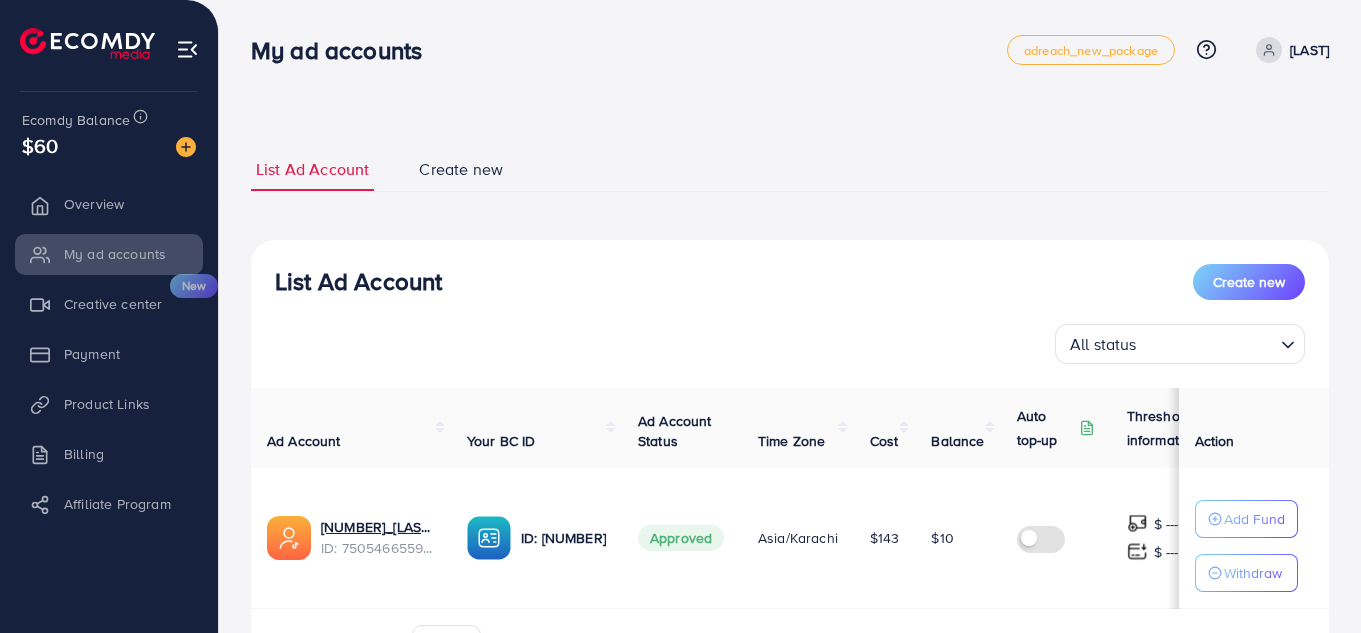 scroll, scrollTop: 0, scrollLeft: 0, axis: both 